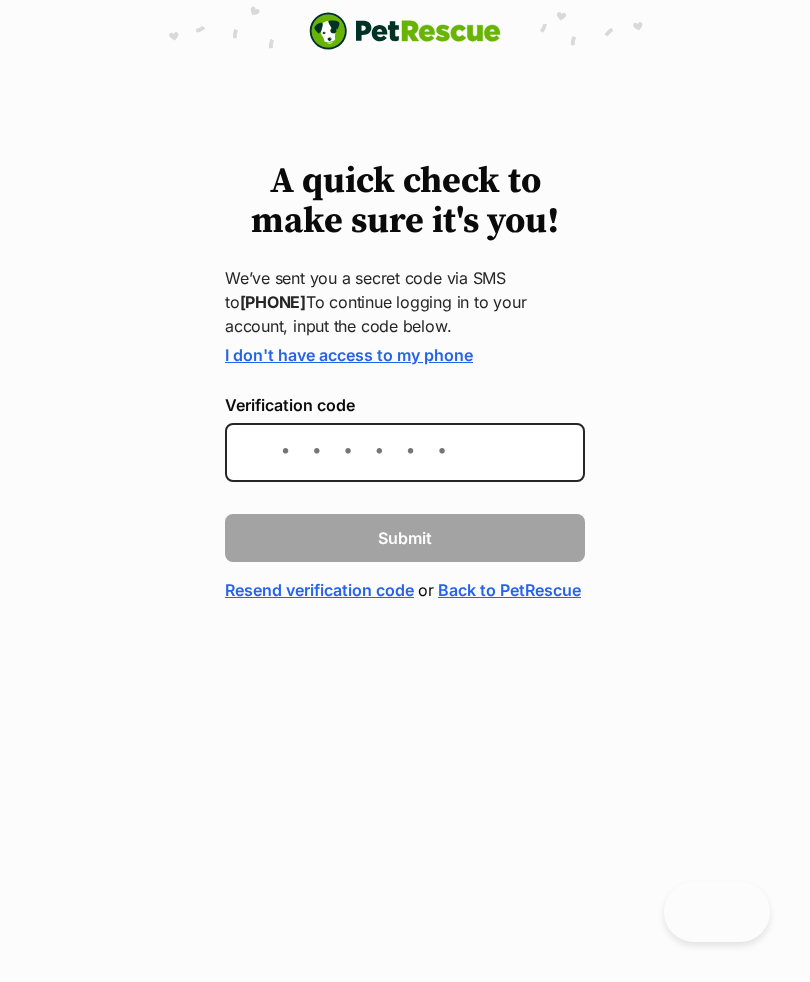 scroll, scrollTop: 0, scrollLeft: 0, axis: both 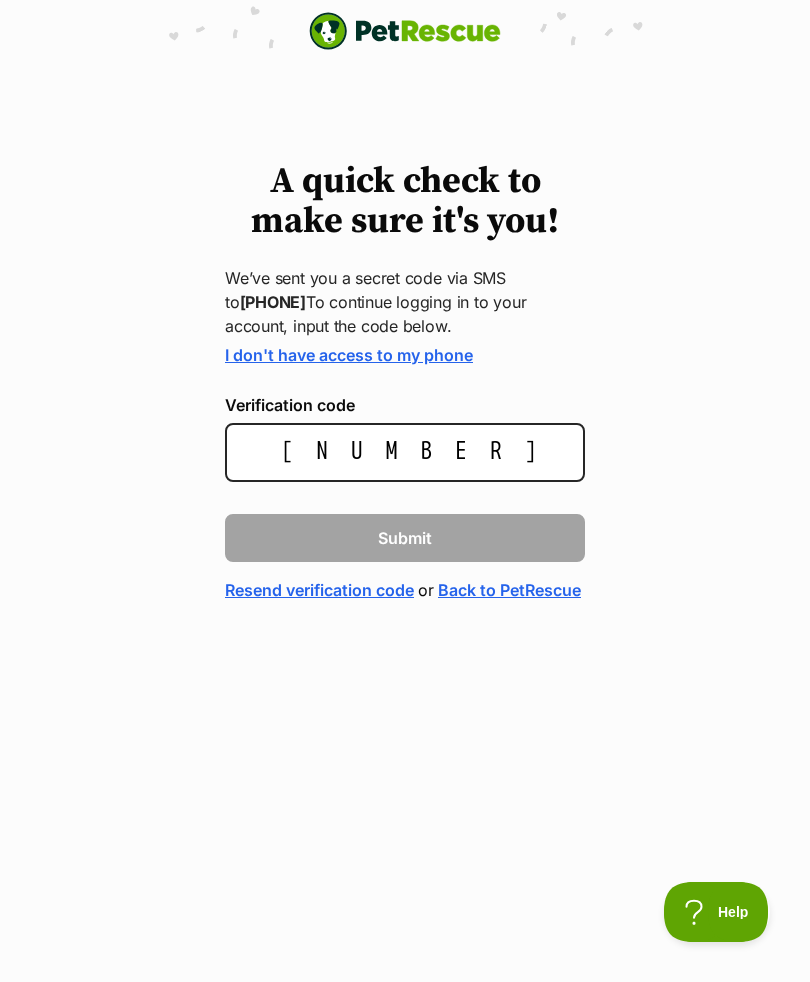 type on "985489" 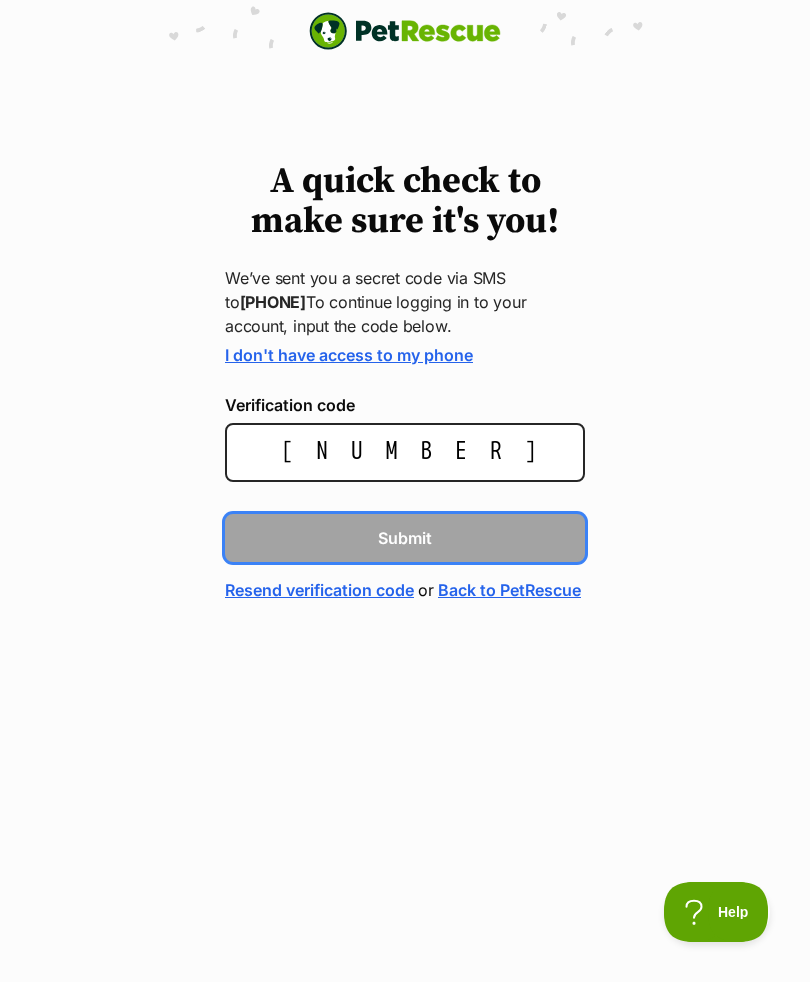 type 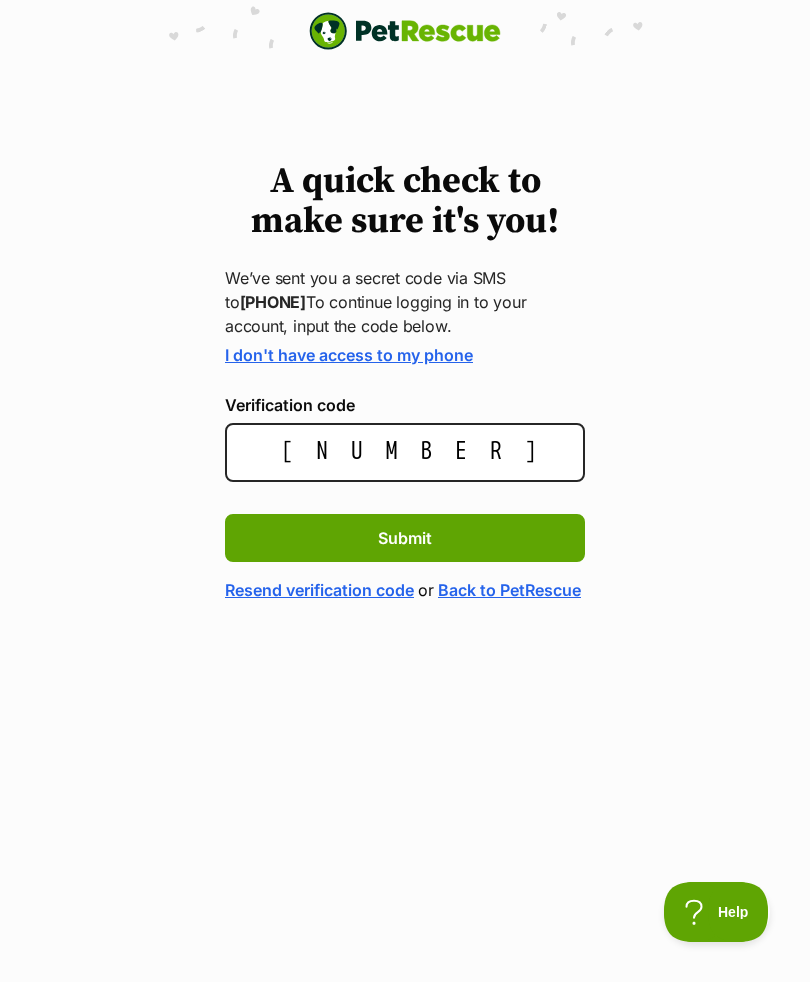 click on "Submit" at bounding box center [405, 538] 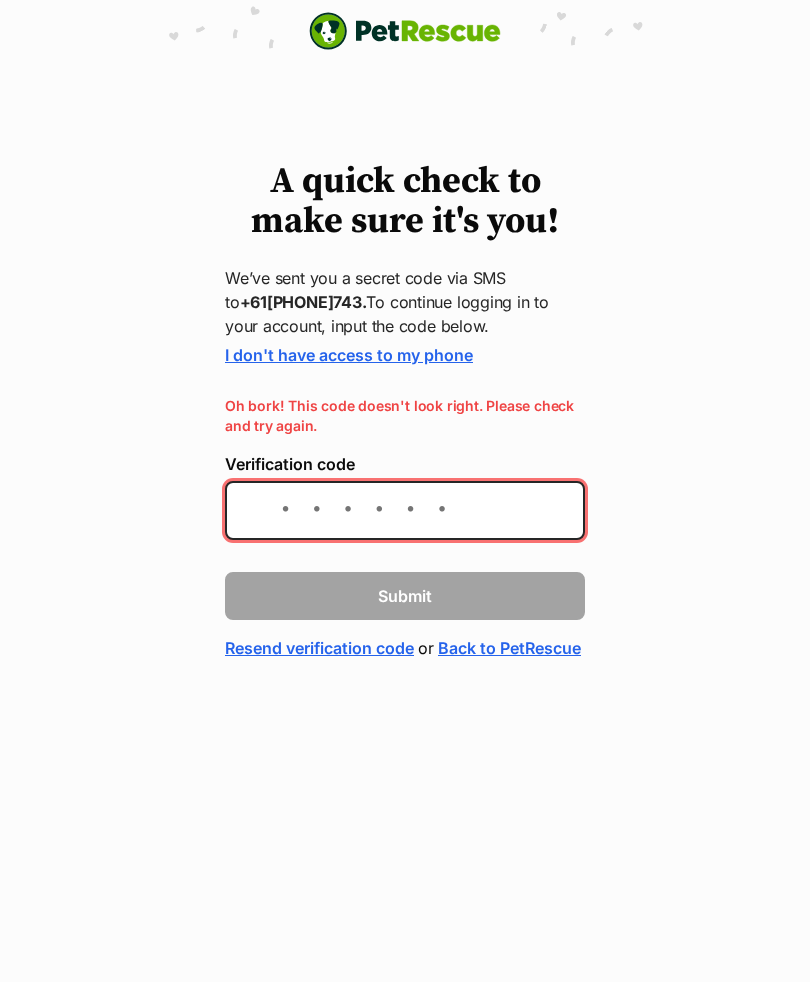 scroll, scrollTop: 0, scrollLeft: 0, axis: both 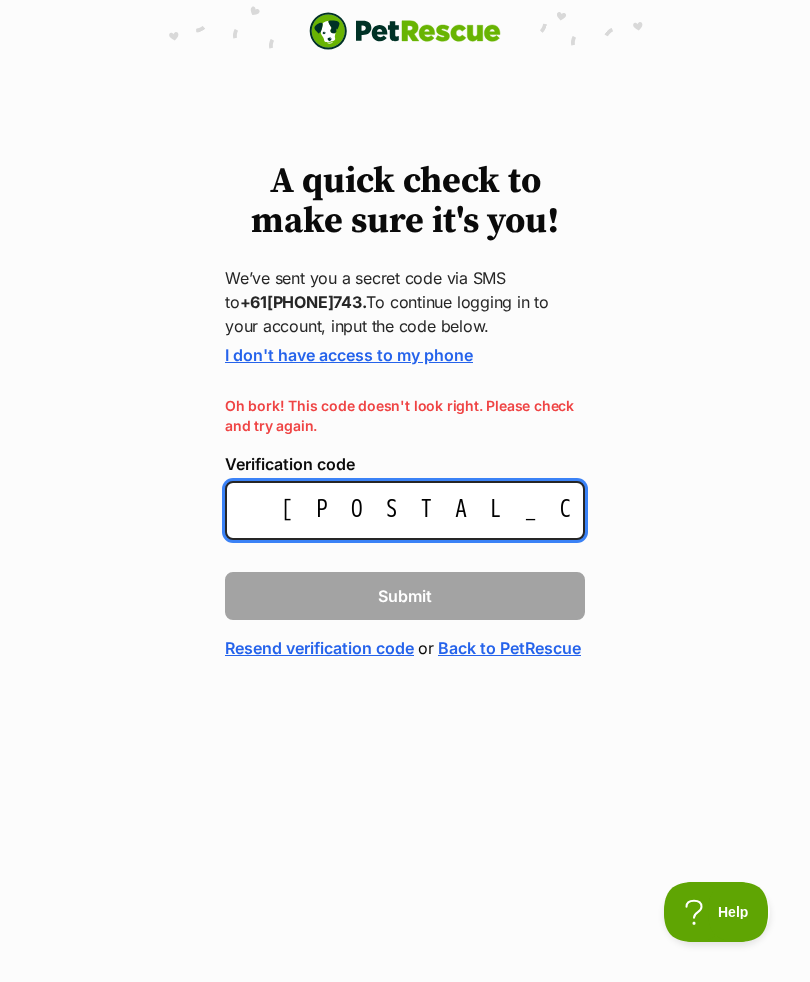 type on "985459" 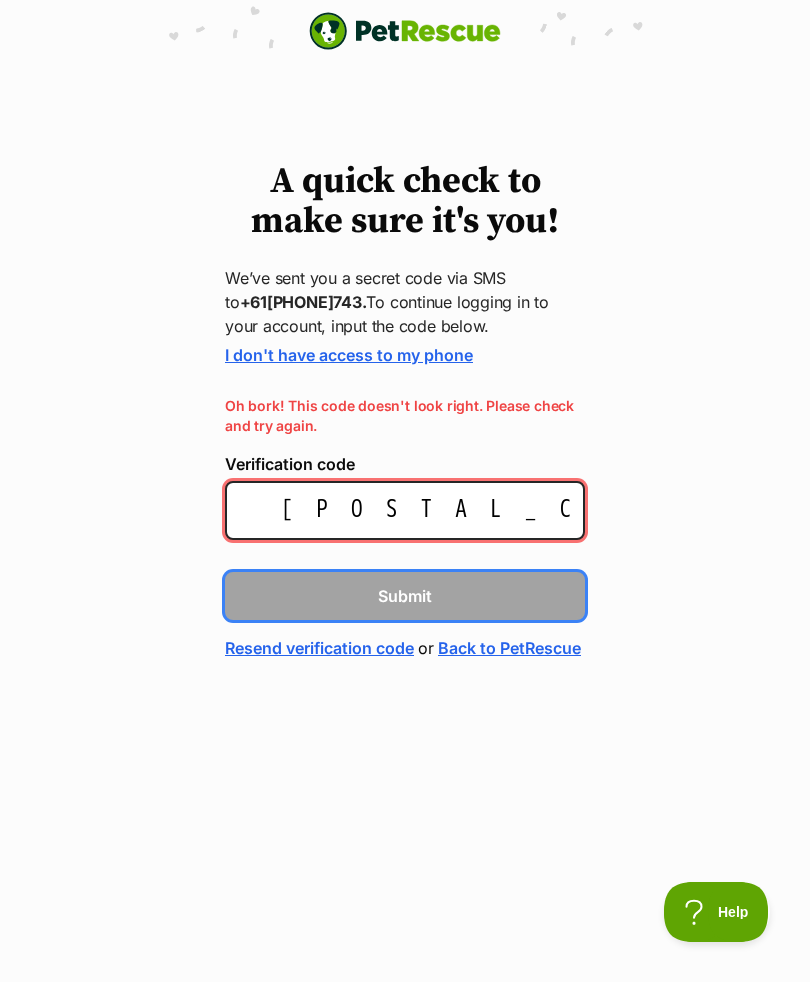 type 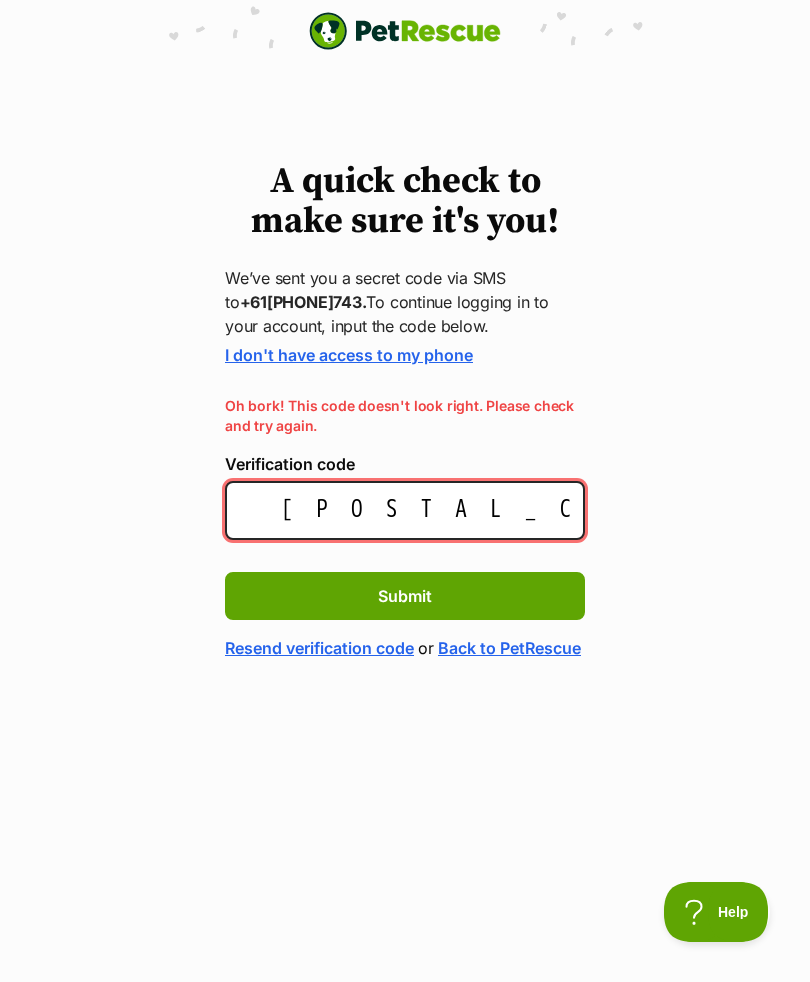 click on "Submit" at bounding box center (405, 596) 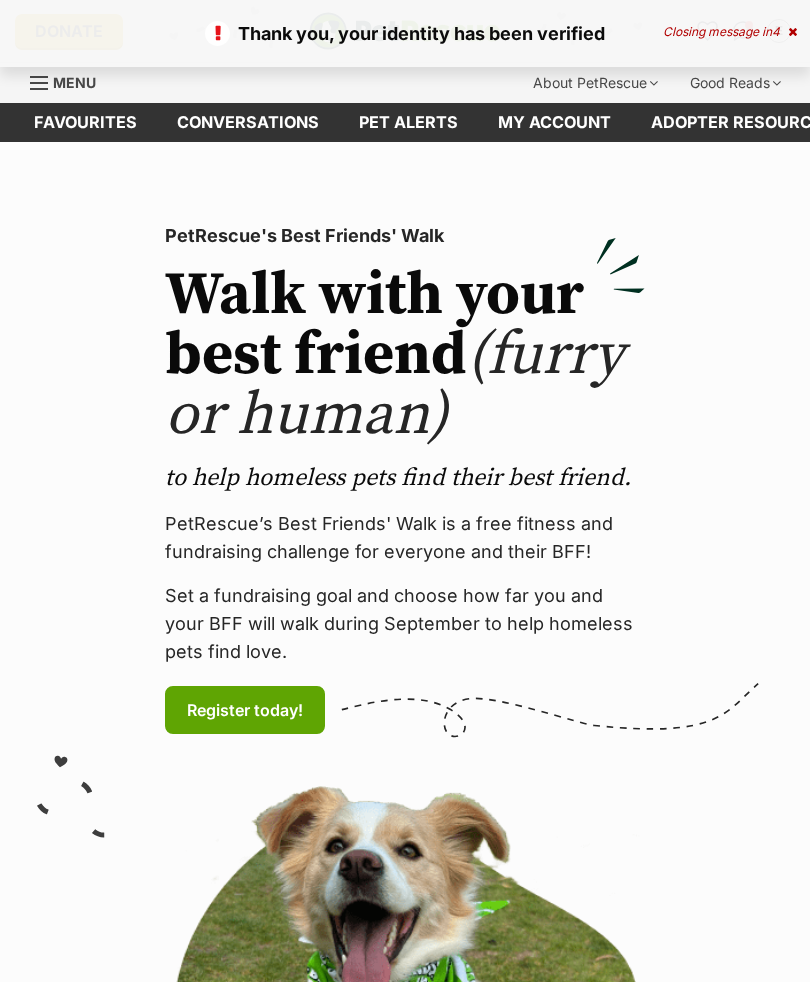 scroll, scrollTop: 0, scrollLeft: 0, axis: both 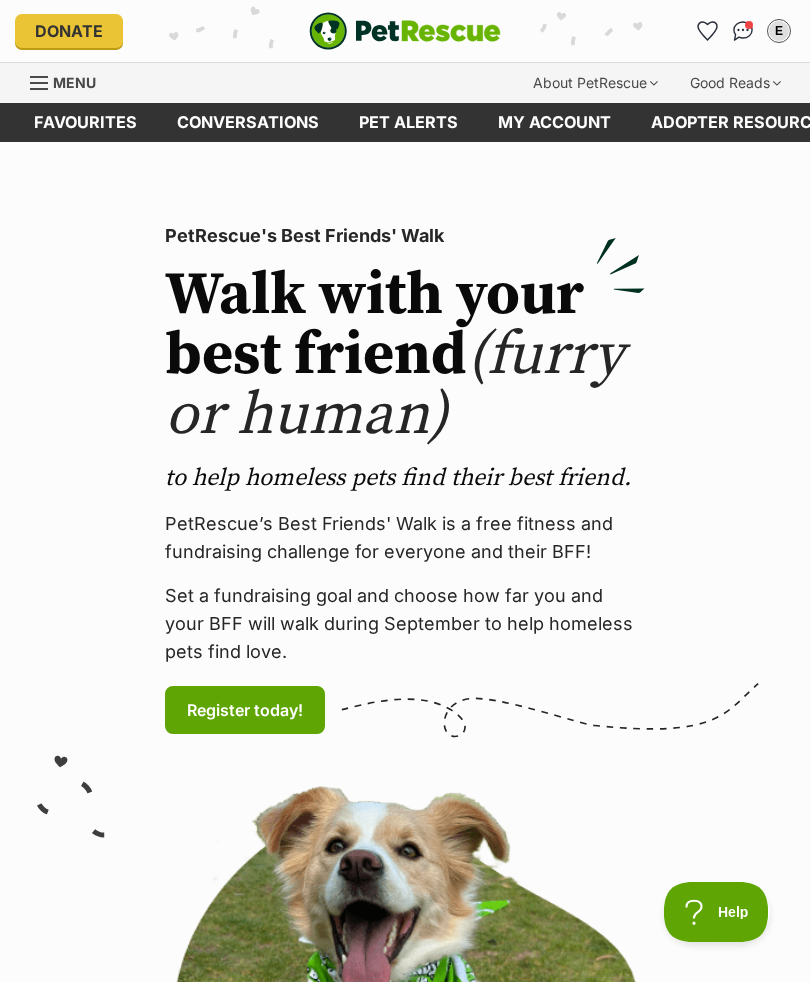click on "My account" at bounding box center (554, 122) 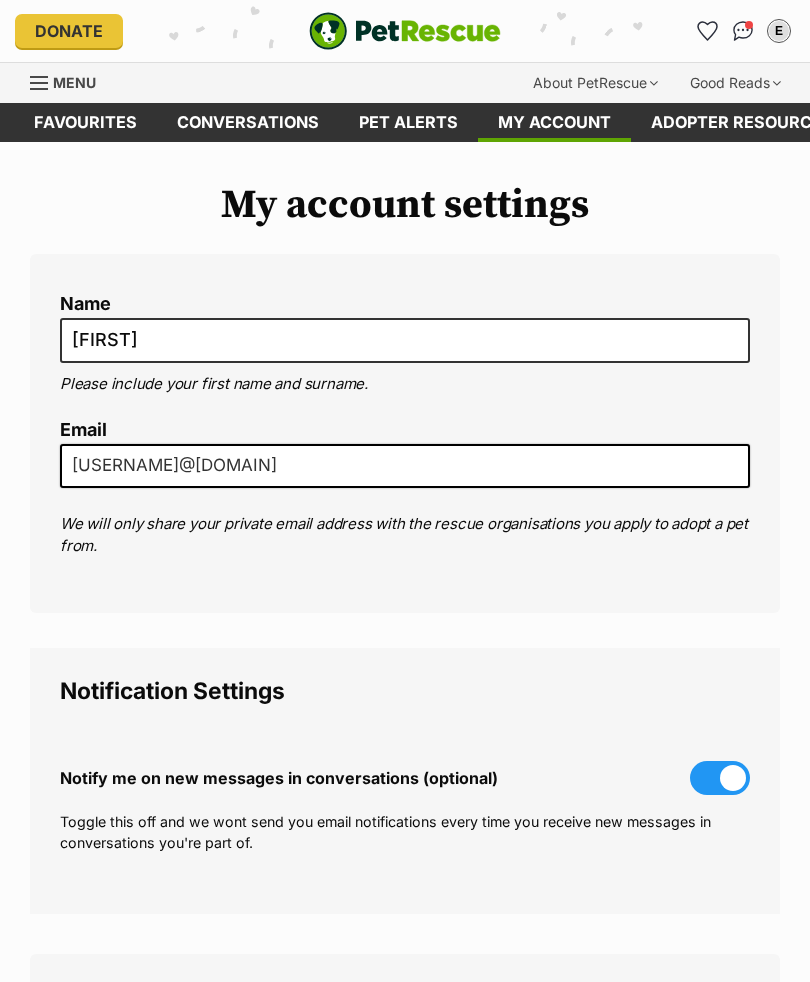 scroll, scrollTop: 0, scrollLeft: 0, axis: both 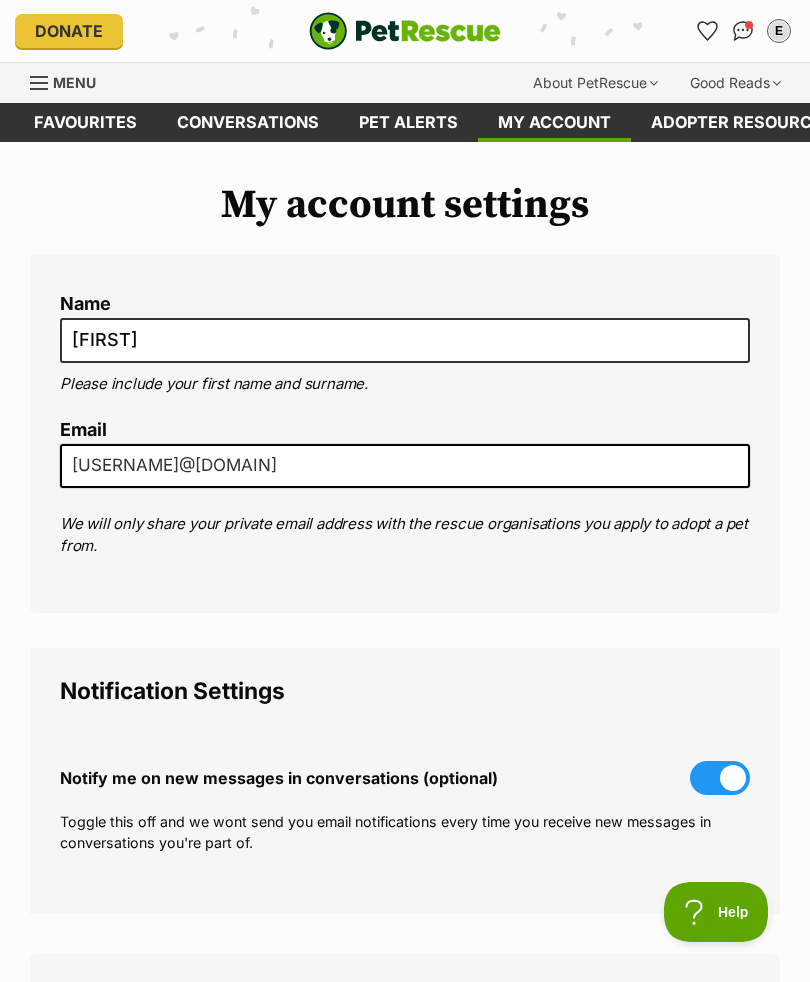 click on "Pet alerts" at bounding box center (408, 122) 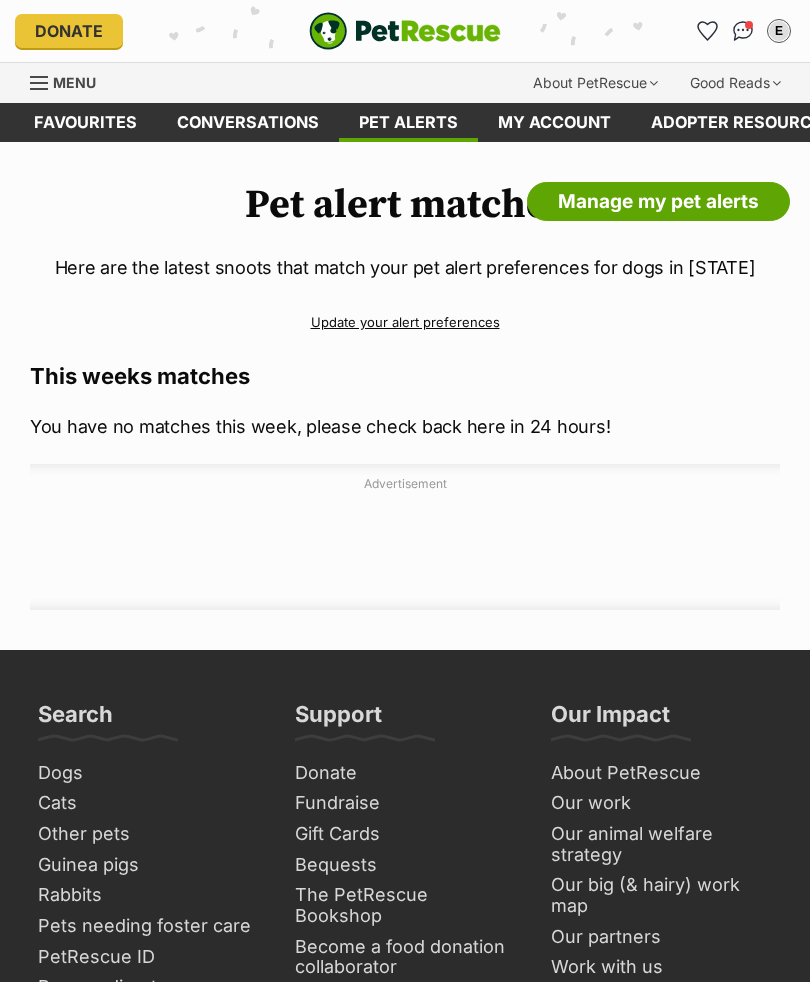 scroll, scrollTop: 0, scrollLeft: 0, axis: both 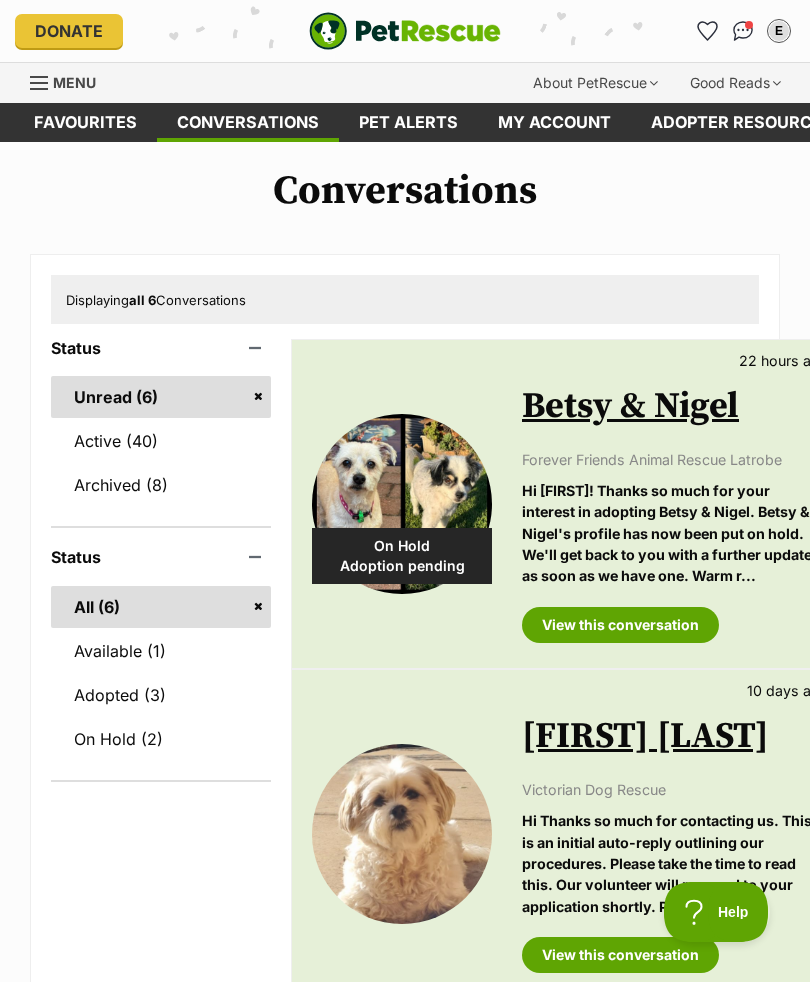 click on "View this conversation" at bounding box center (620, 955) 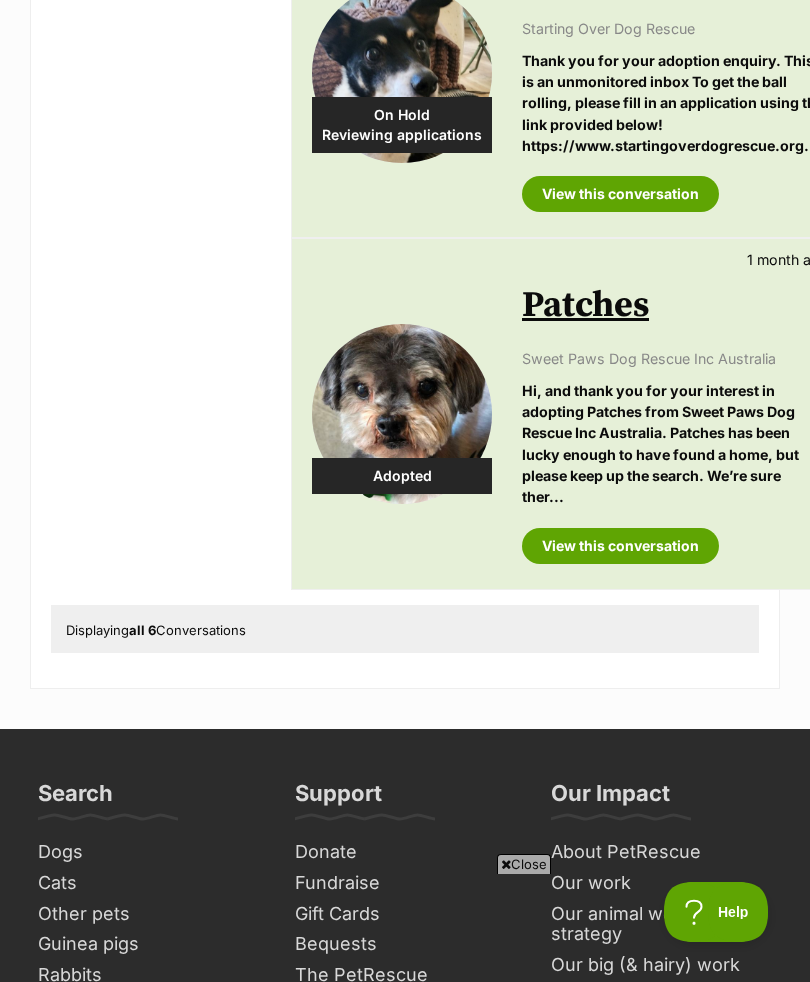 scroll, scrollTop: 1831, scrollLeft: 0, axis: vertical 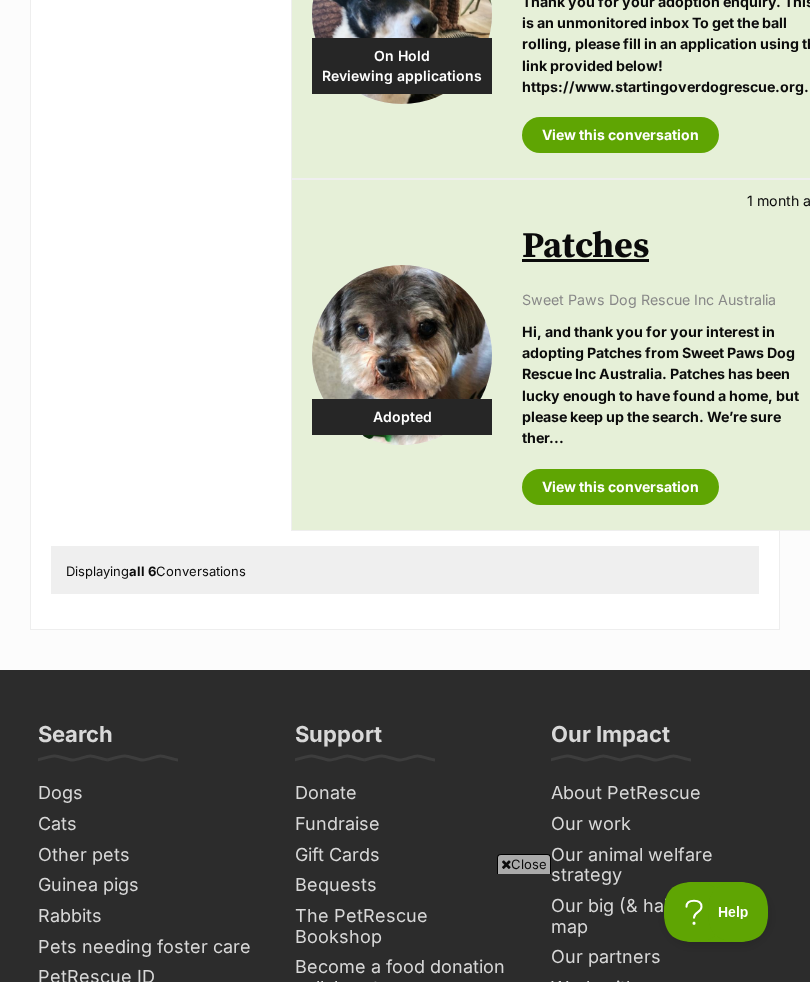 click on "Patches" at bounding box center [673, 247] 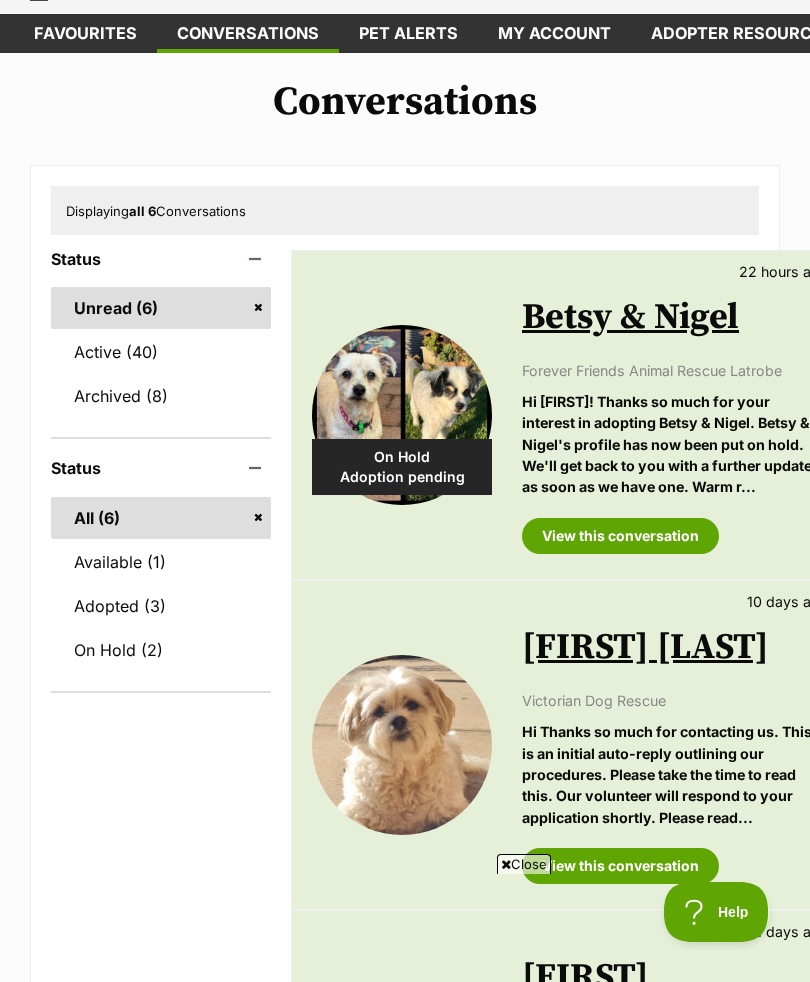 scroll, scrollTop: 0, scrollLeft: 0, axis: both 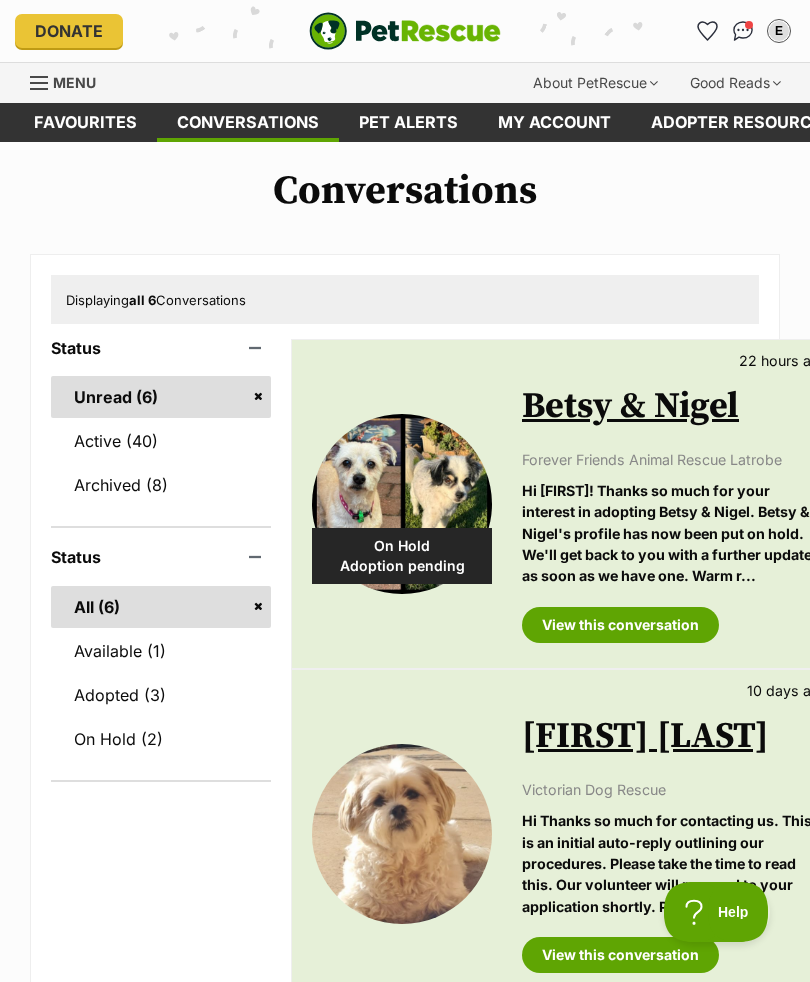 click on "Active (40)" at bounding box center (161, 441) 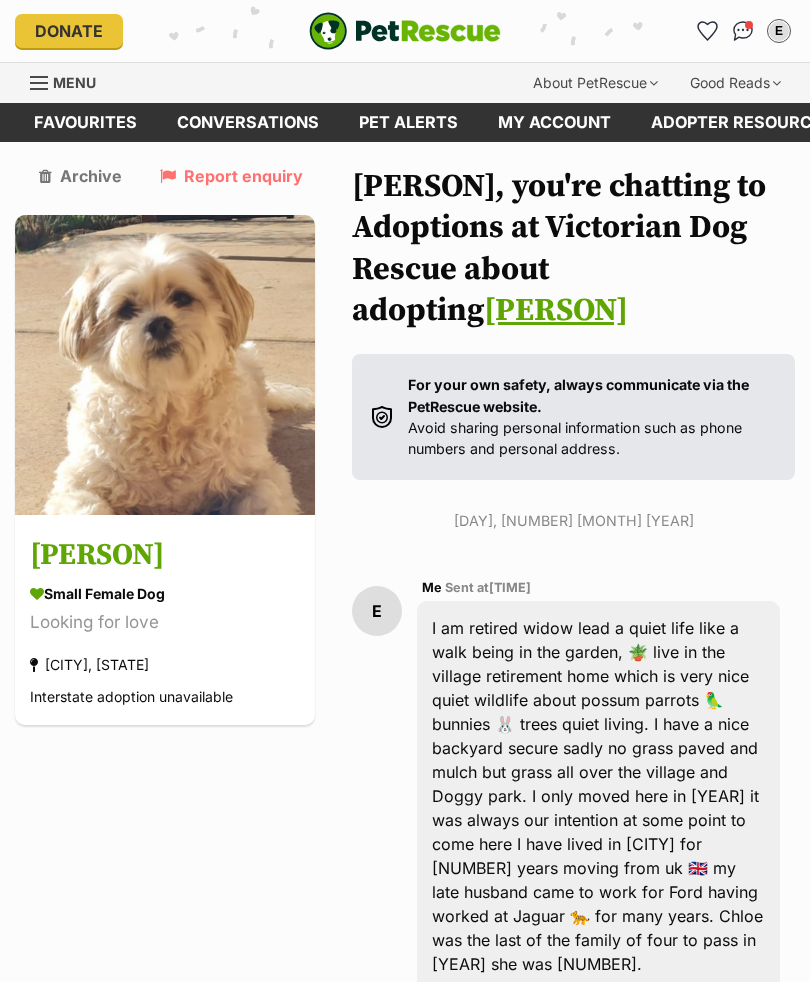 scroll, scrollTop: 3325, scrollLeft: 0, axis: vertical 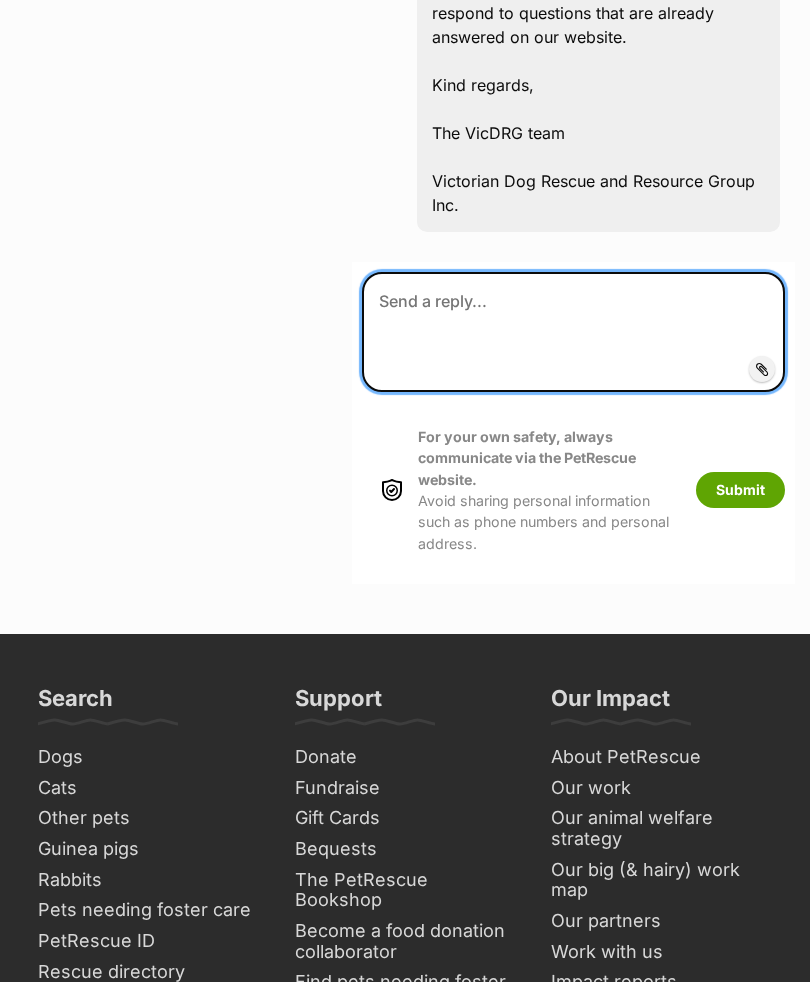 click at bounding box center (573, 332) 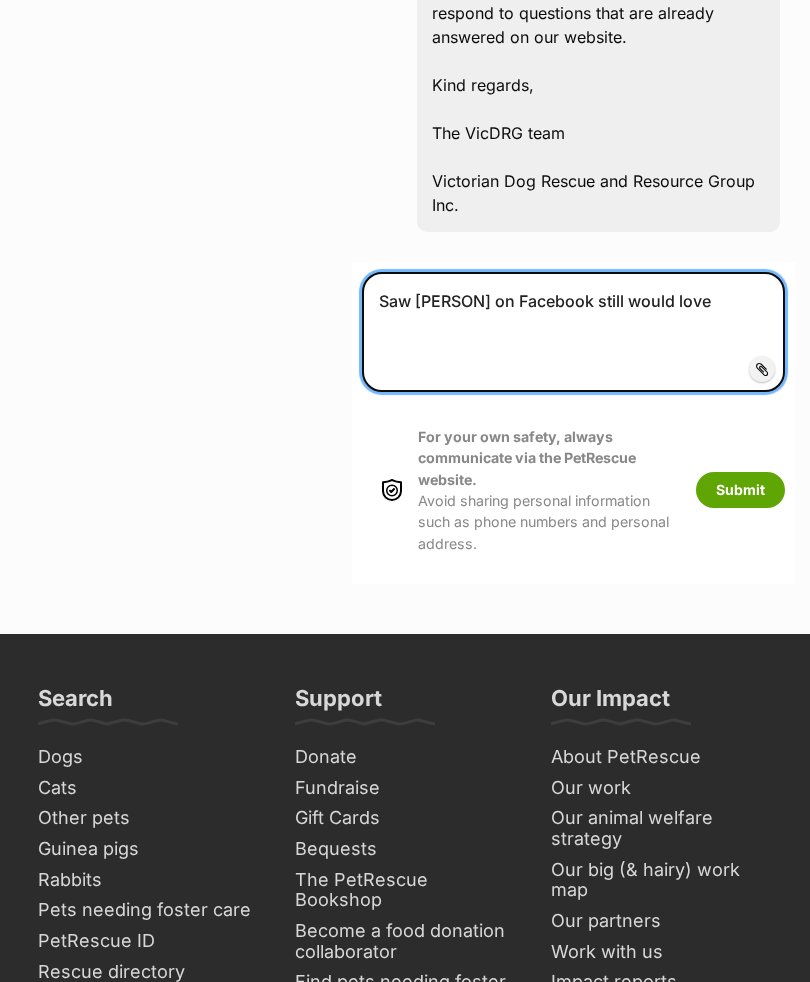 click on "Saw [PERSON] on Facebook still would love" at bounding box center (573, 332) 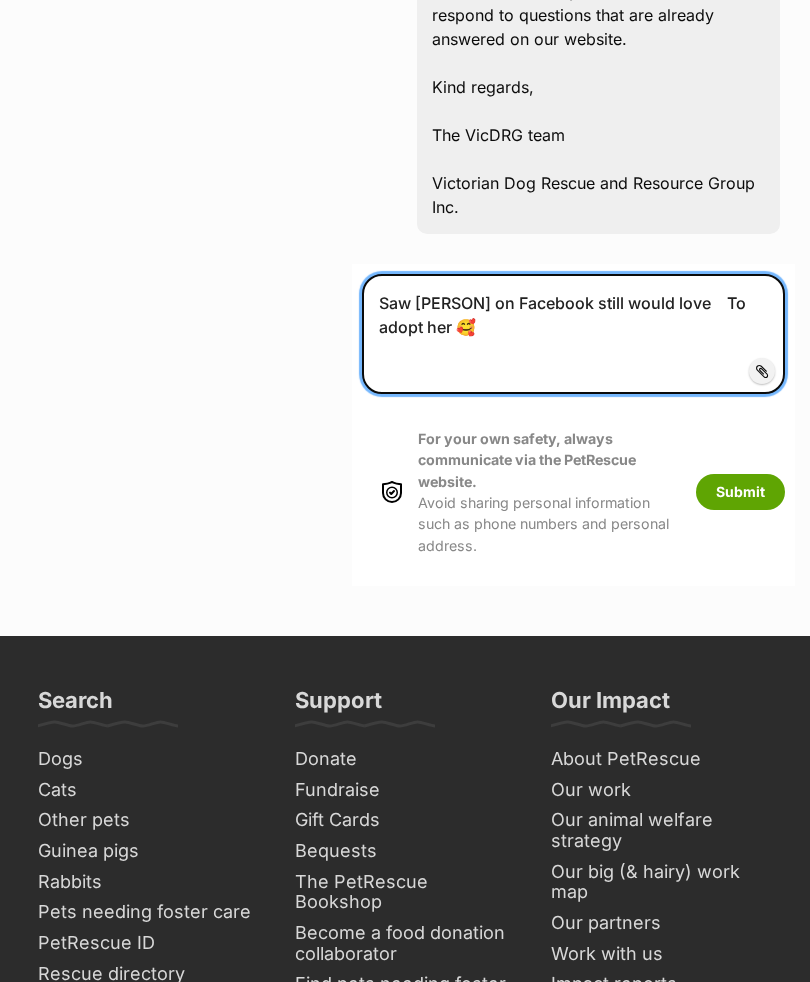 scroll, scrollTop: 4156, scrollLeft: 0, axis: vertical 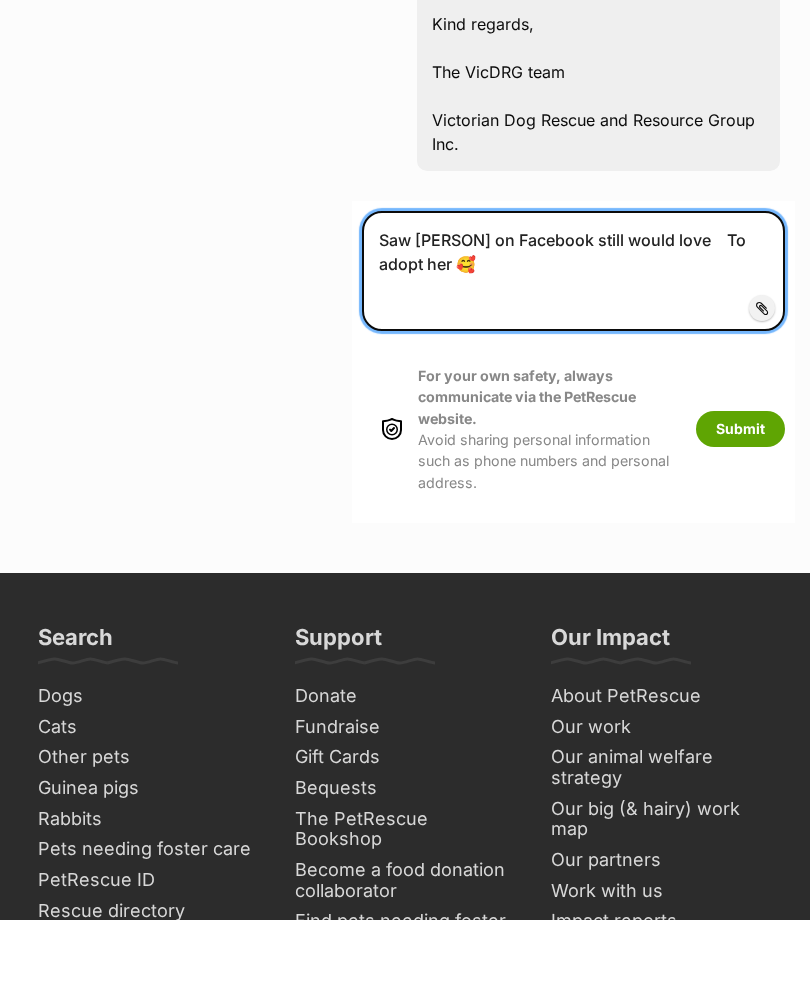 type on "Saw [PERSON] on Facebook still would love    To adopt her 🥰" 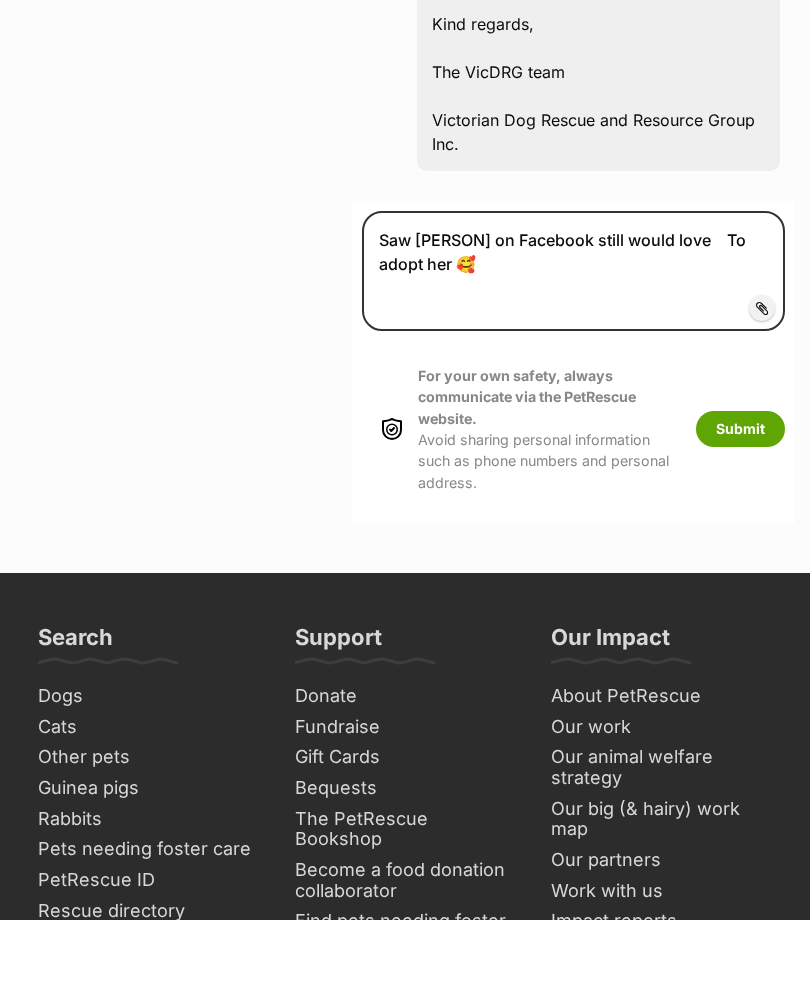 click on "Submit" at bounding box center [740, 492] 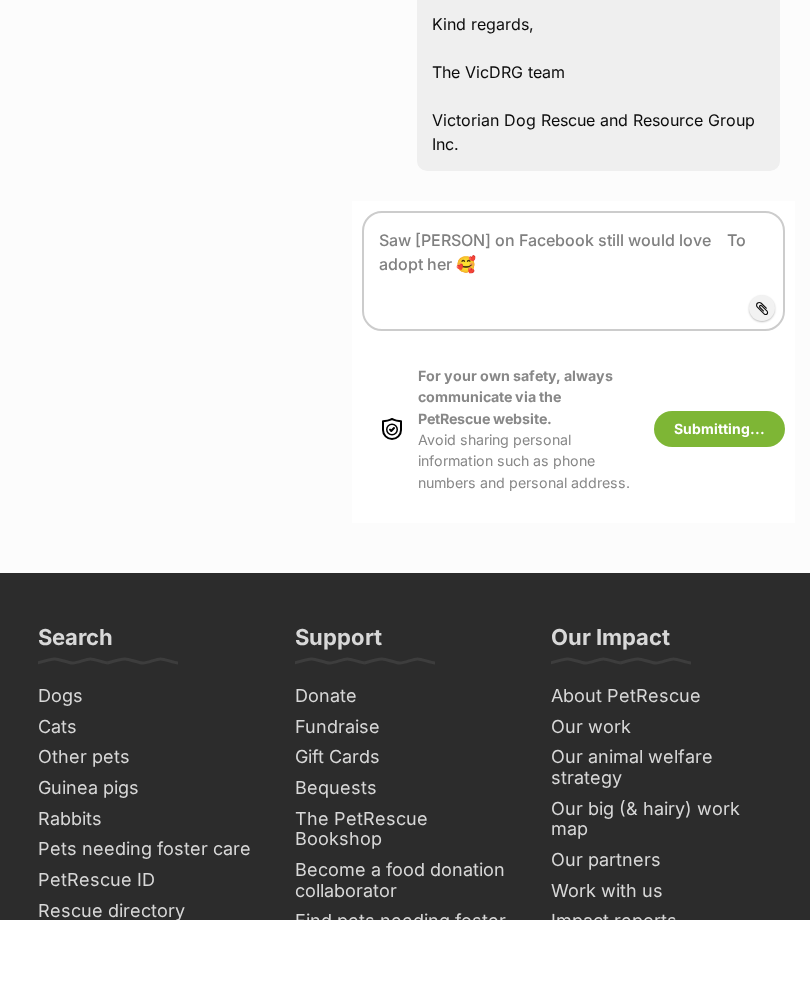 scroll, scrollTop: 4219, scrollLeft: 0, axis: vertical 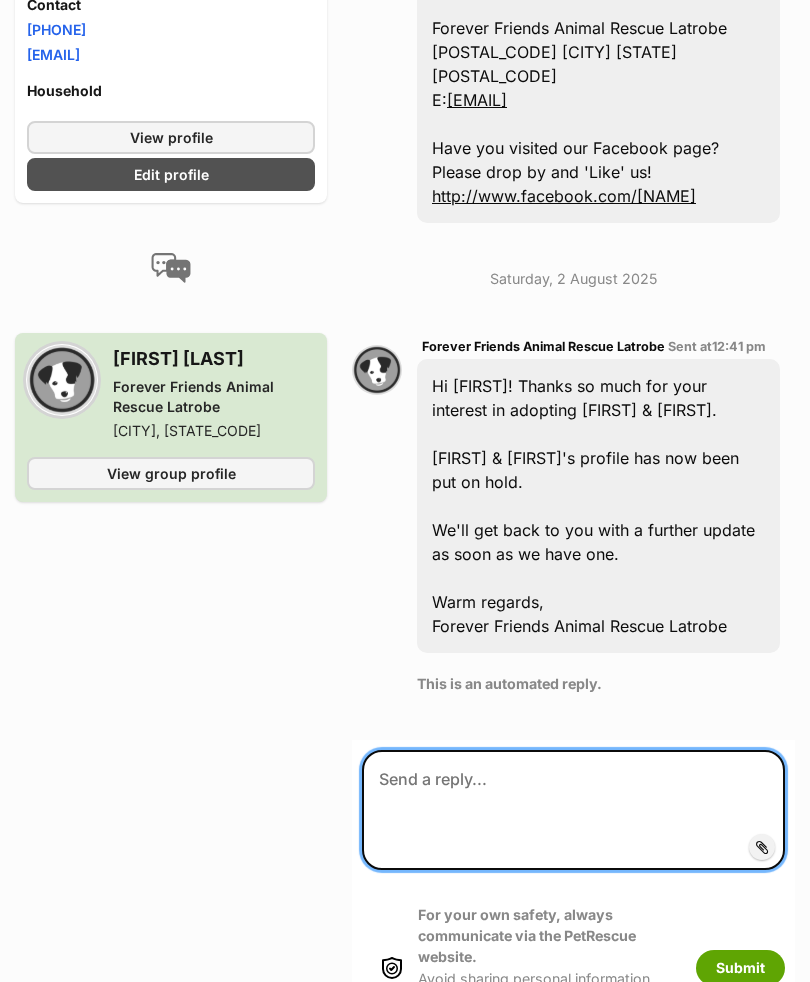click at bounding box center [573, 810] 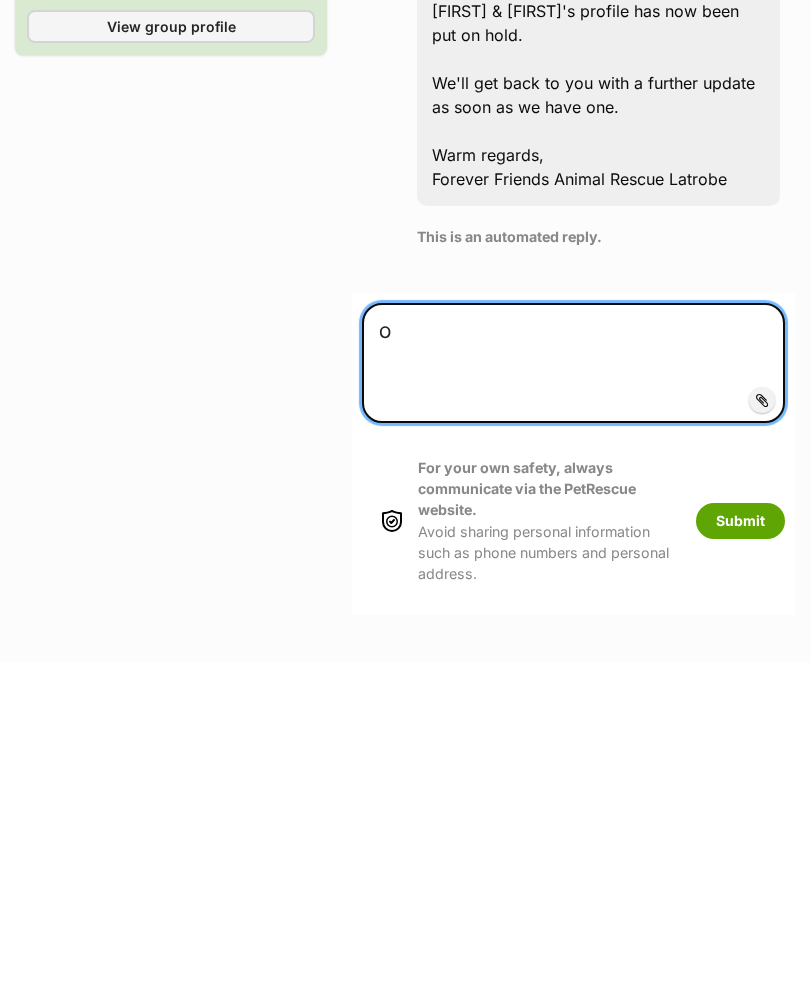 scroll, scrollTop: 1637, scrollLeft: 0, axis: vertical 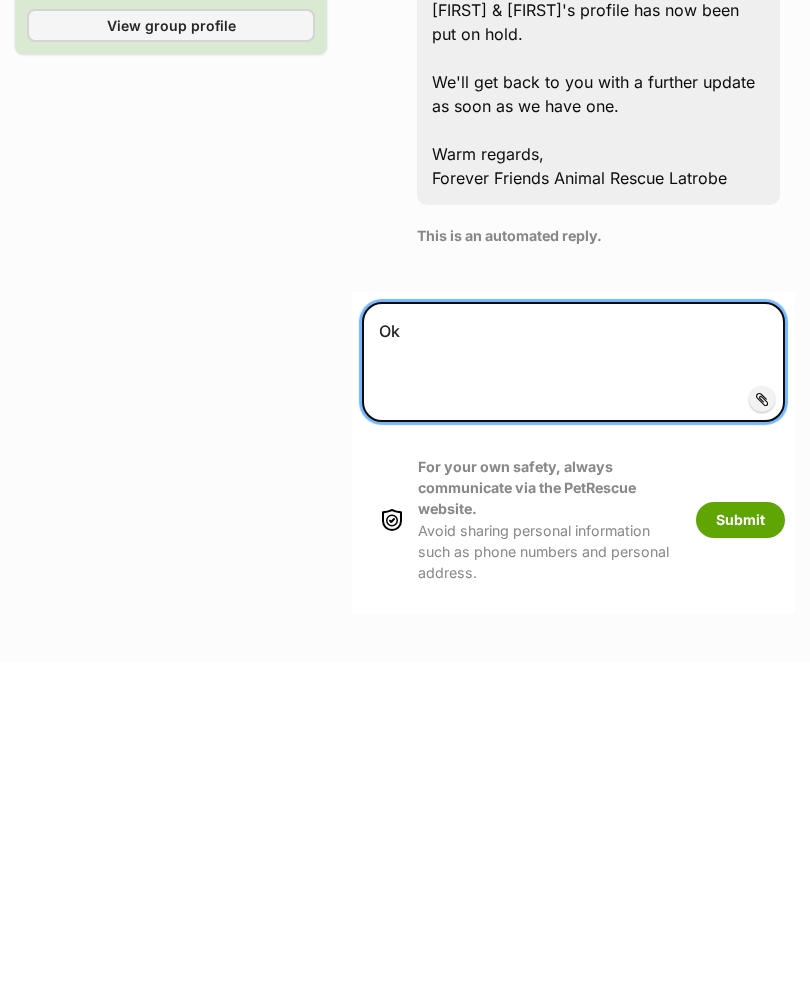 type on "Ok" 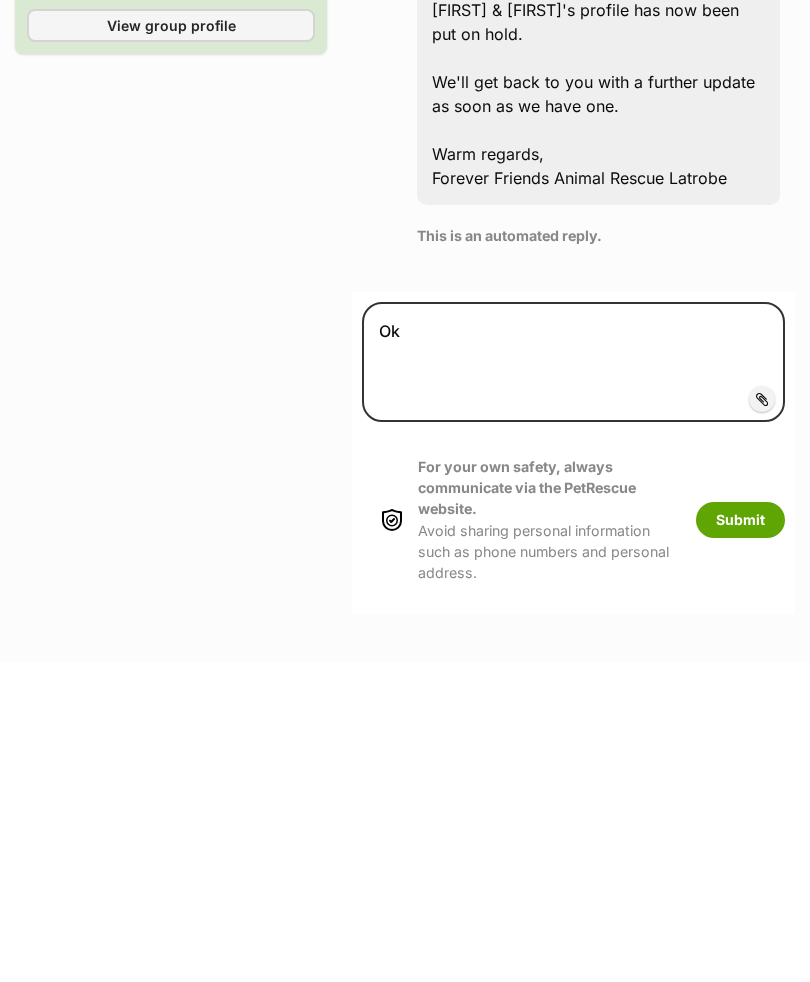 click on "Submit" at bounding box center (740, 840) 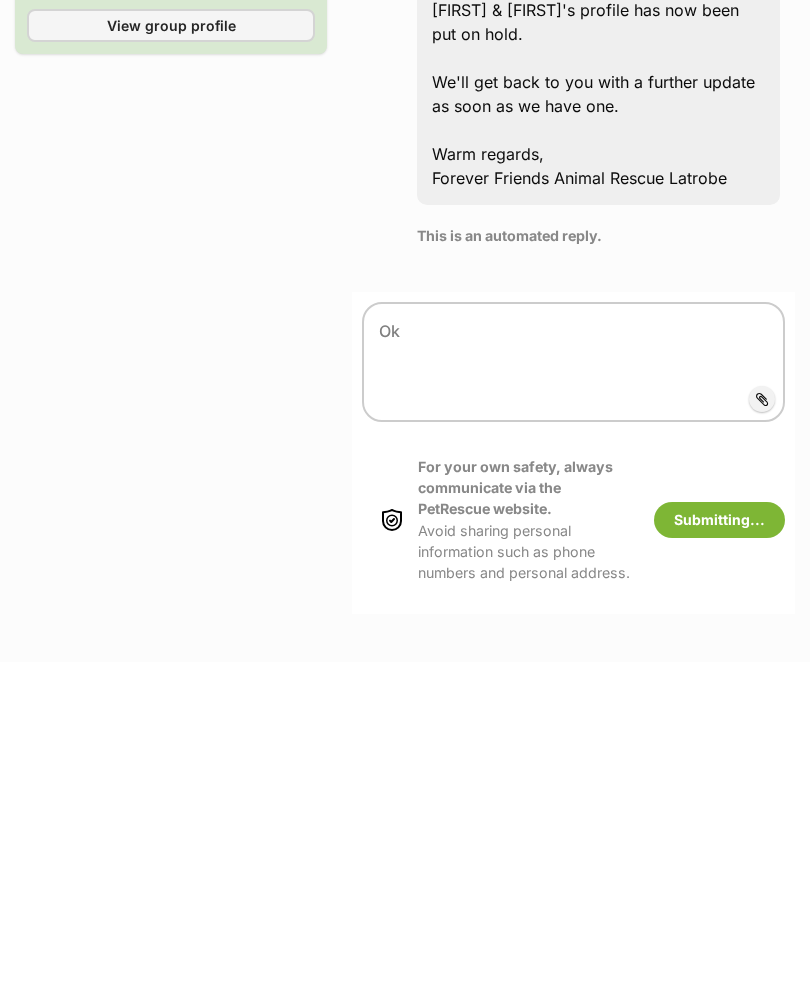 scroll, scrollTop: 1957, scrollLeft: 0, axis: vertical 